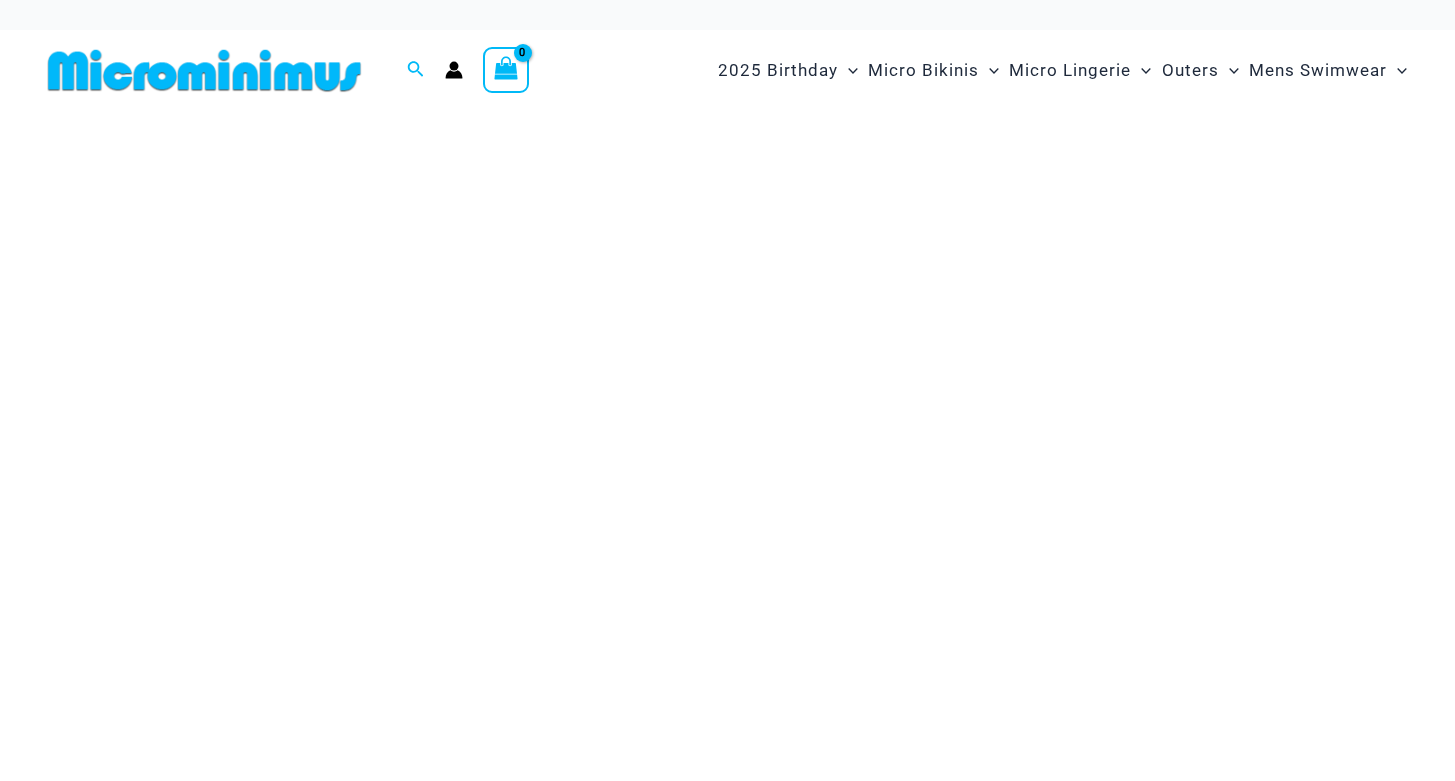 scroll, scrollTop: 0, scrollLeft: 0, axis: both 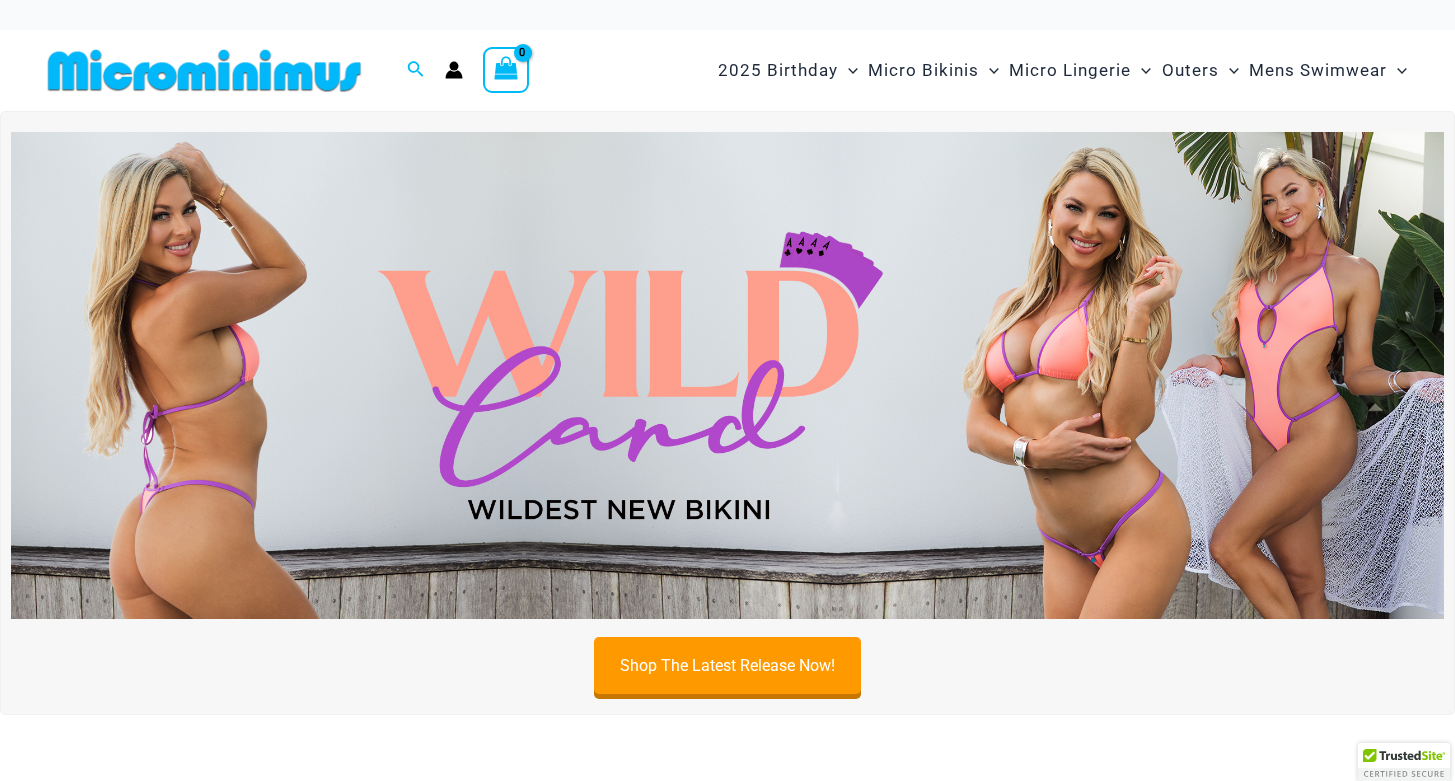 click at bounding box center [727, 375] 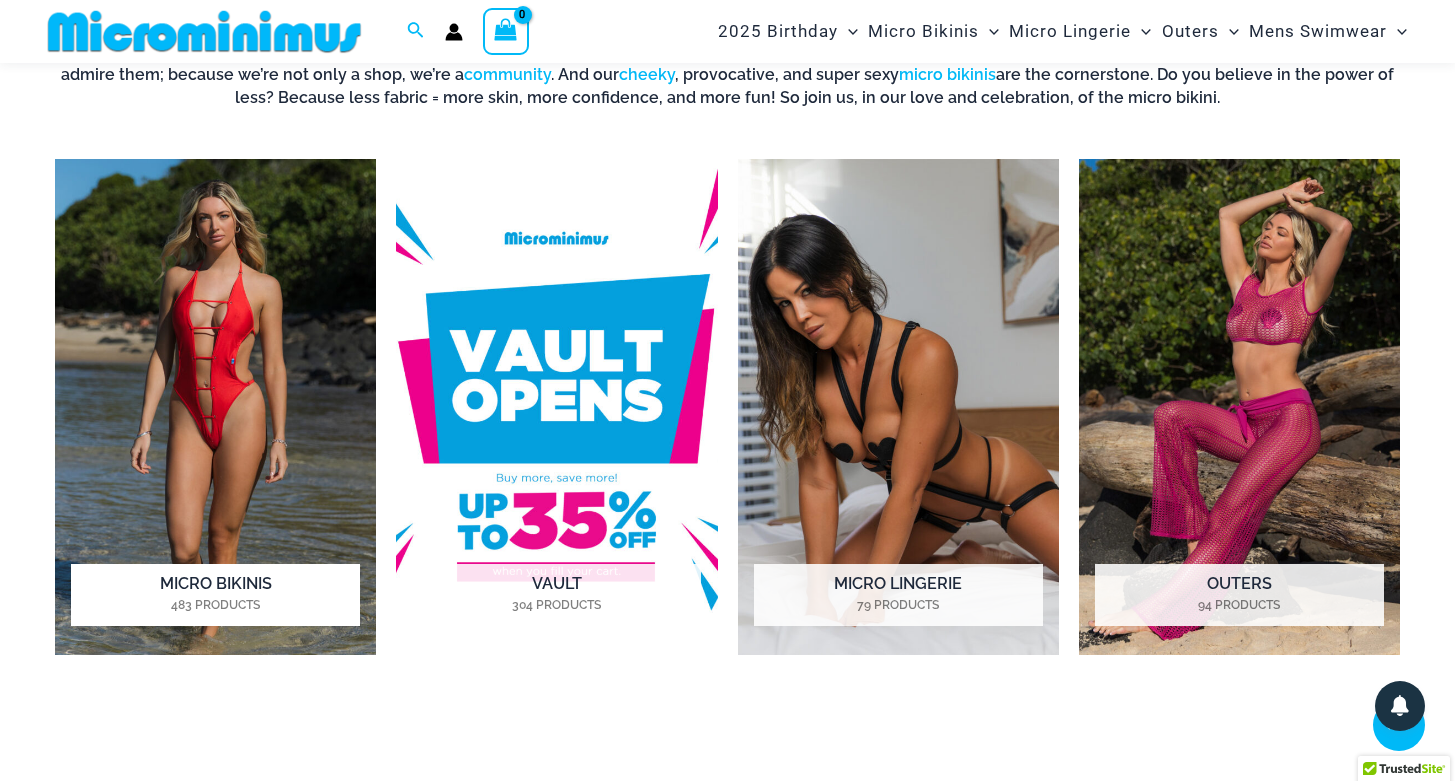 scroll, scrollTop: 960, scrollLeft: 0, axis: vertical 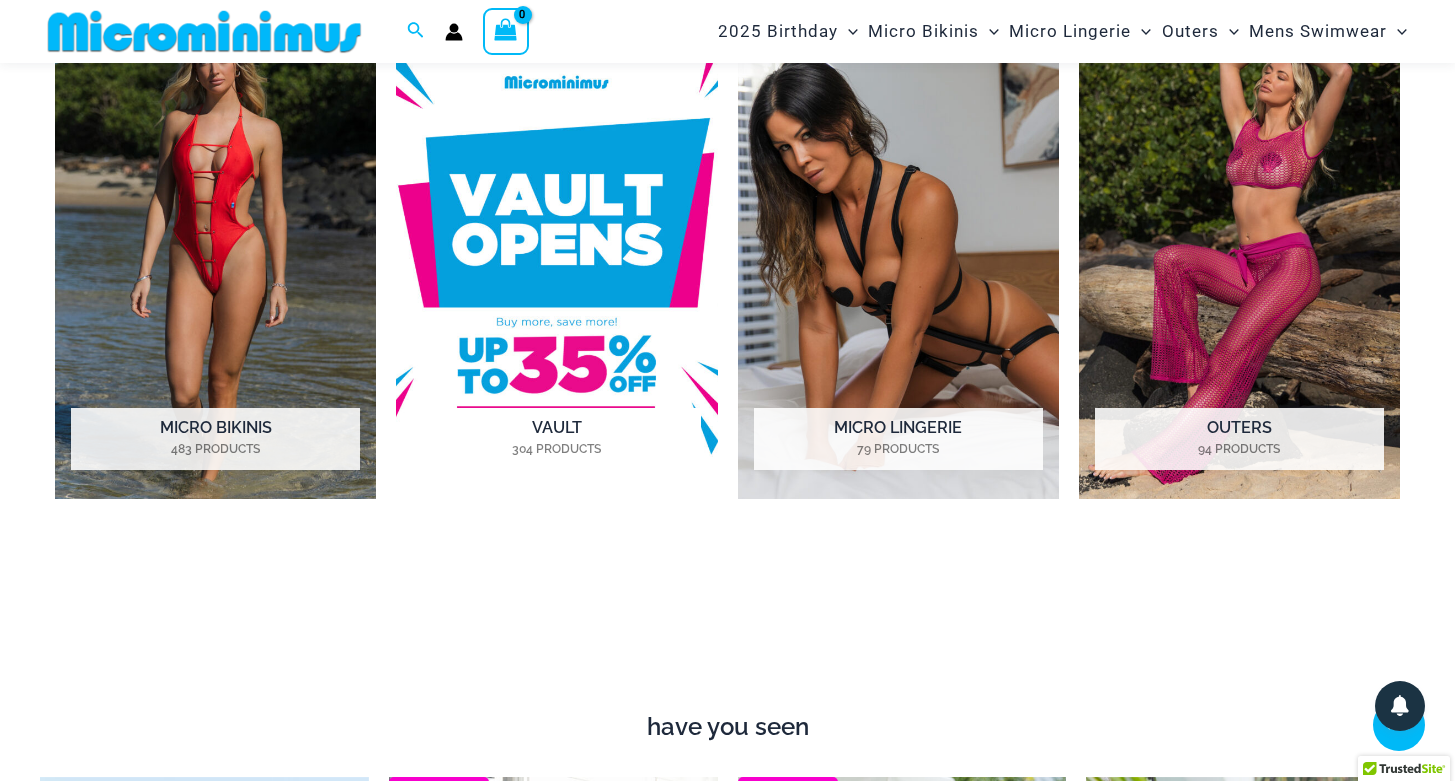 click at bounding box center [556, 251] 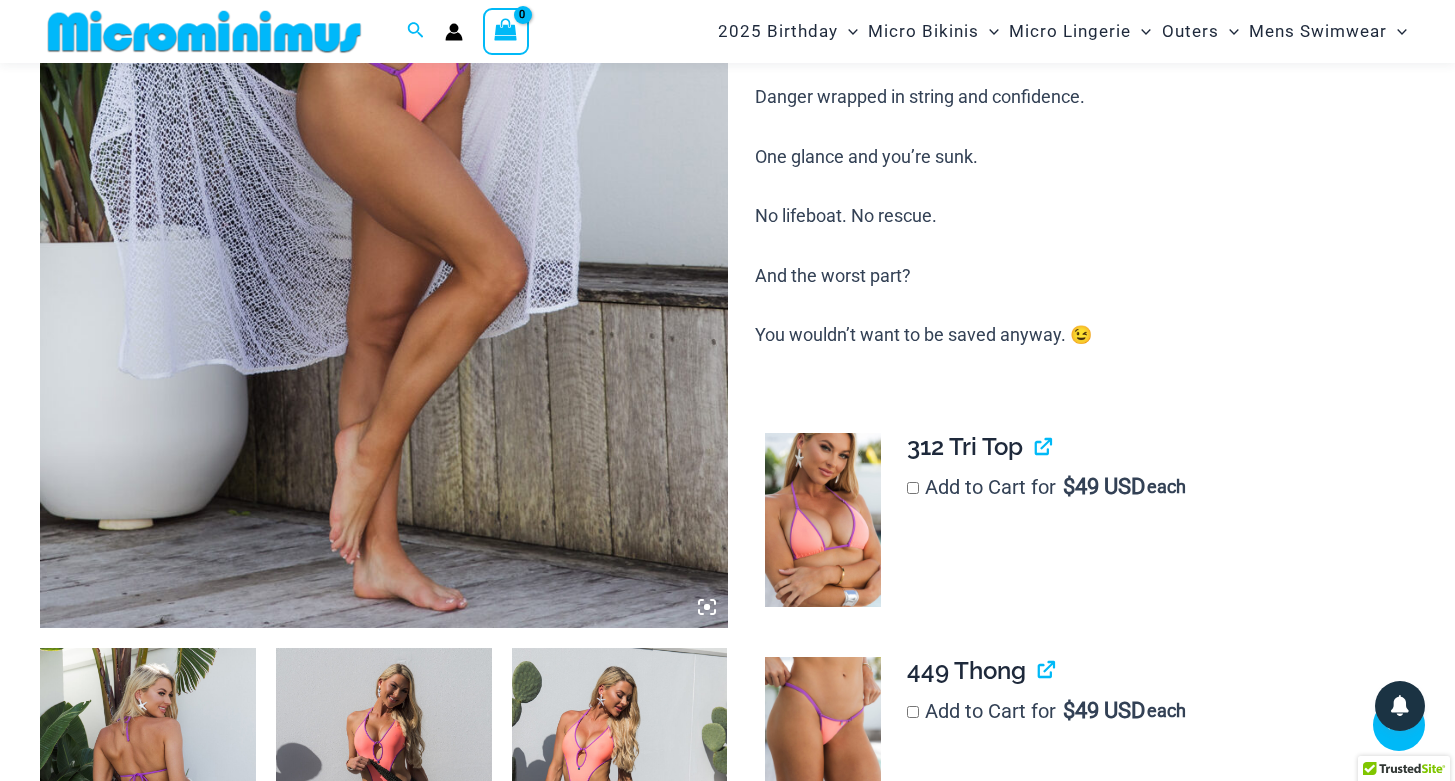 scroll, scrollTop: 342, scrollLeft: 0, axis: vertical 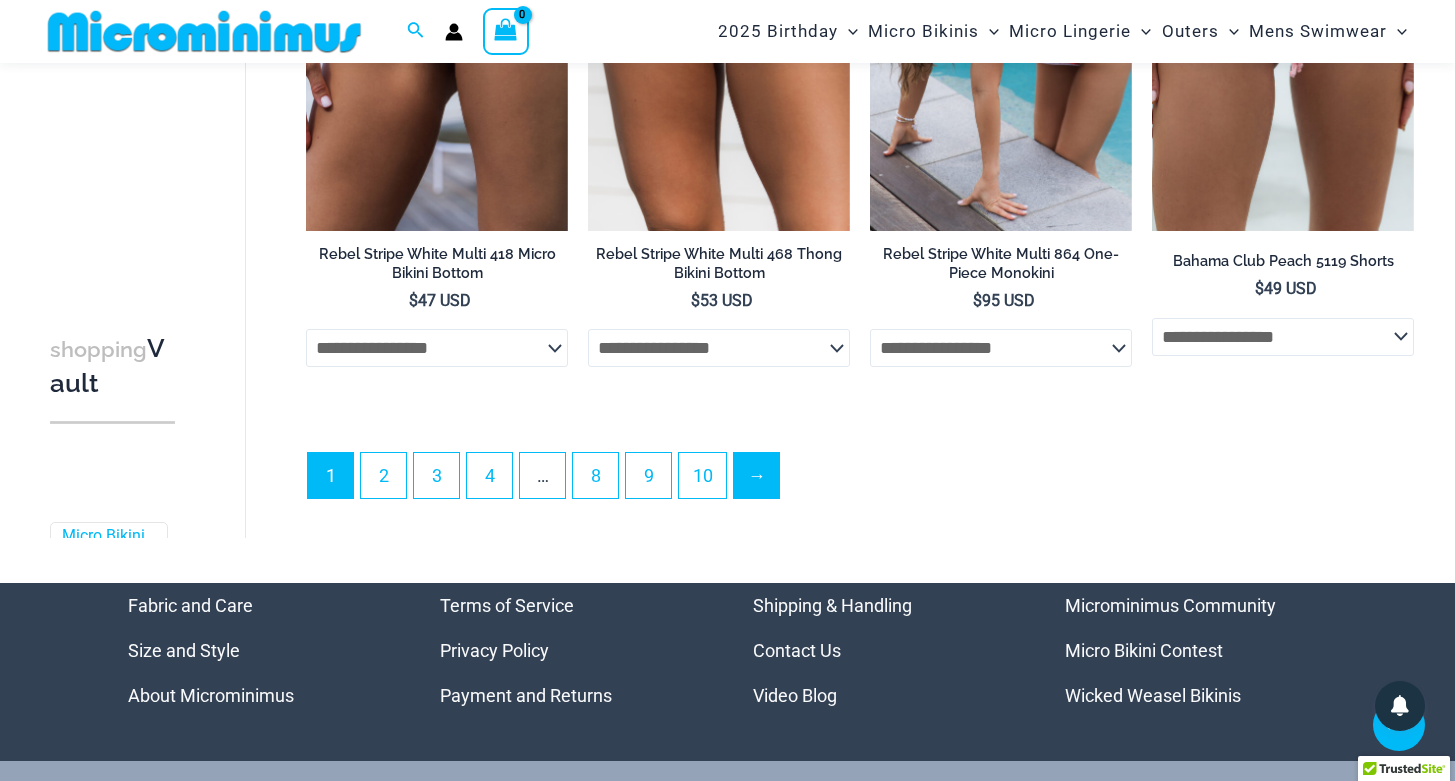 click on "→" at bounding box center [756, 475] 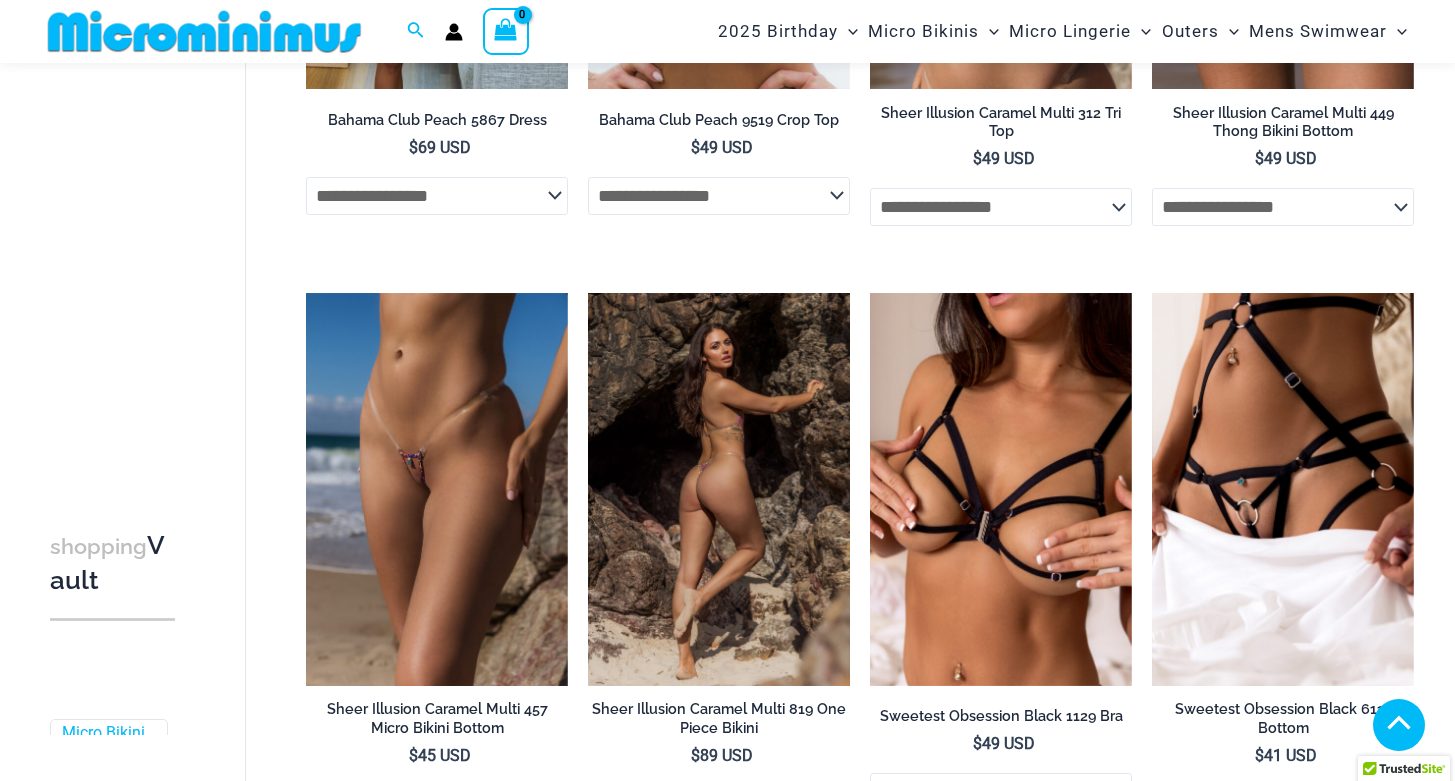 scroll, scrollTop: 656, scrollLeft: 0, axis: vertical 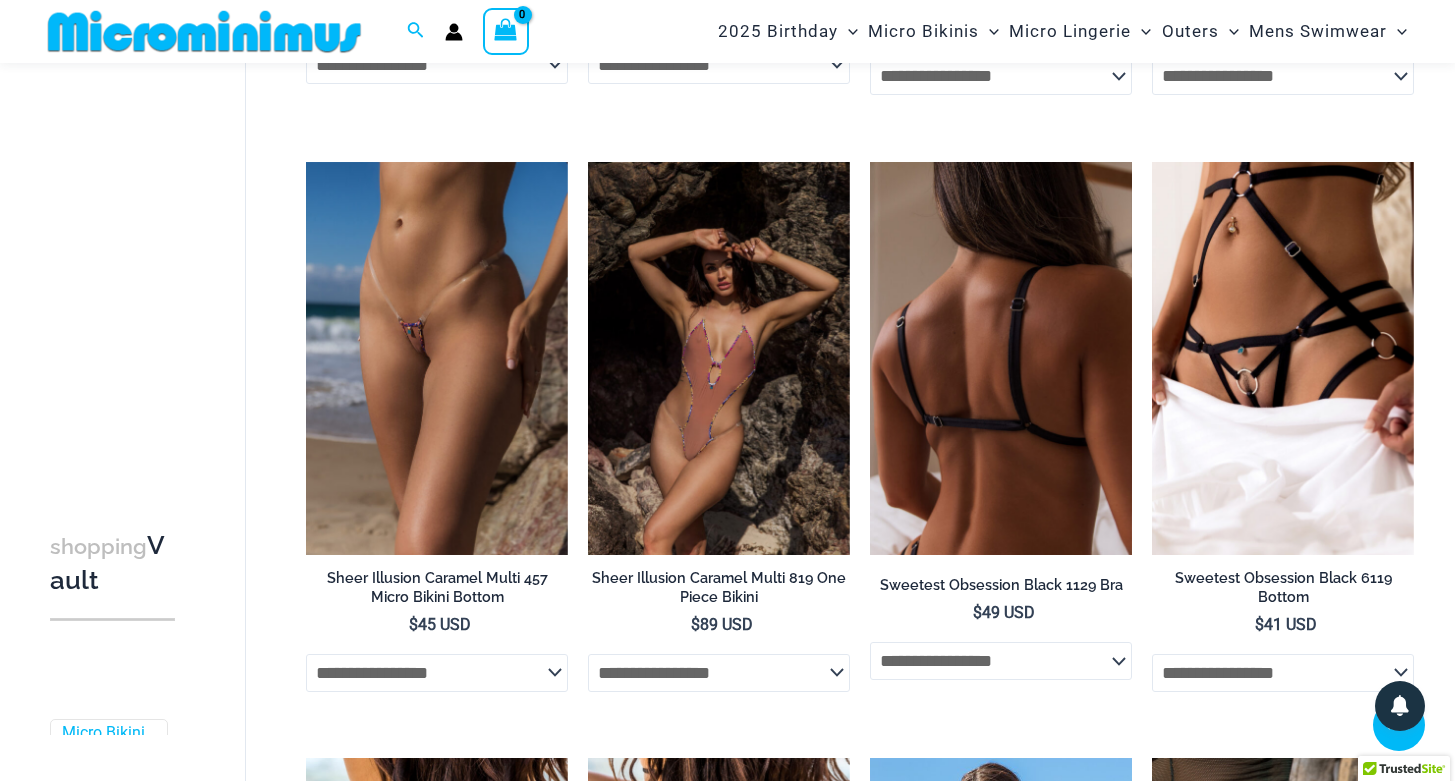 click on "**********" 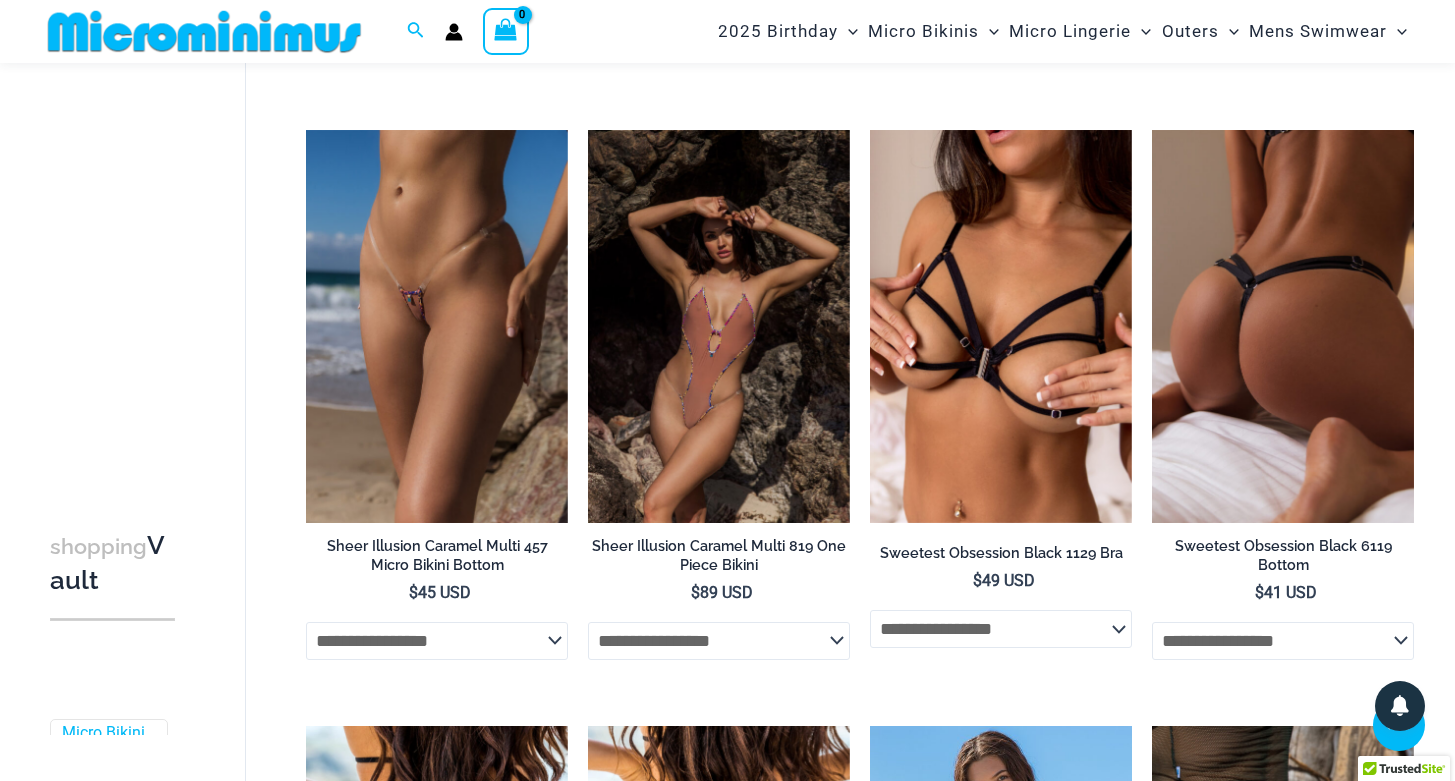 scroll, scrollTop: 731, scrollLeft: 0, axis: vertical 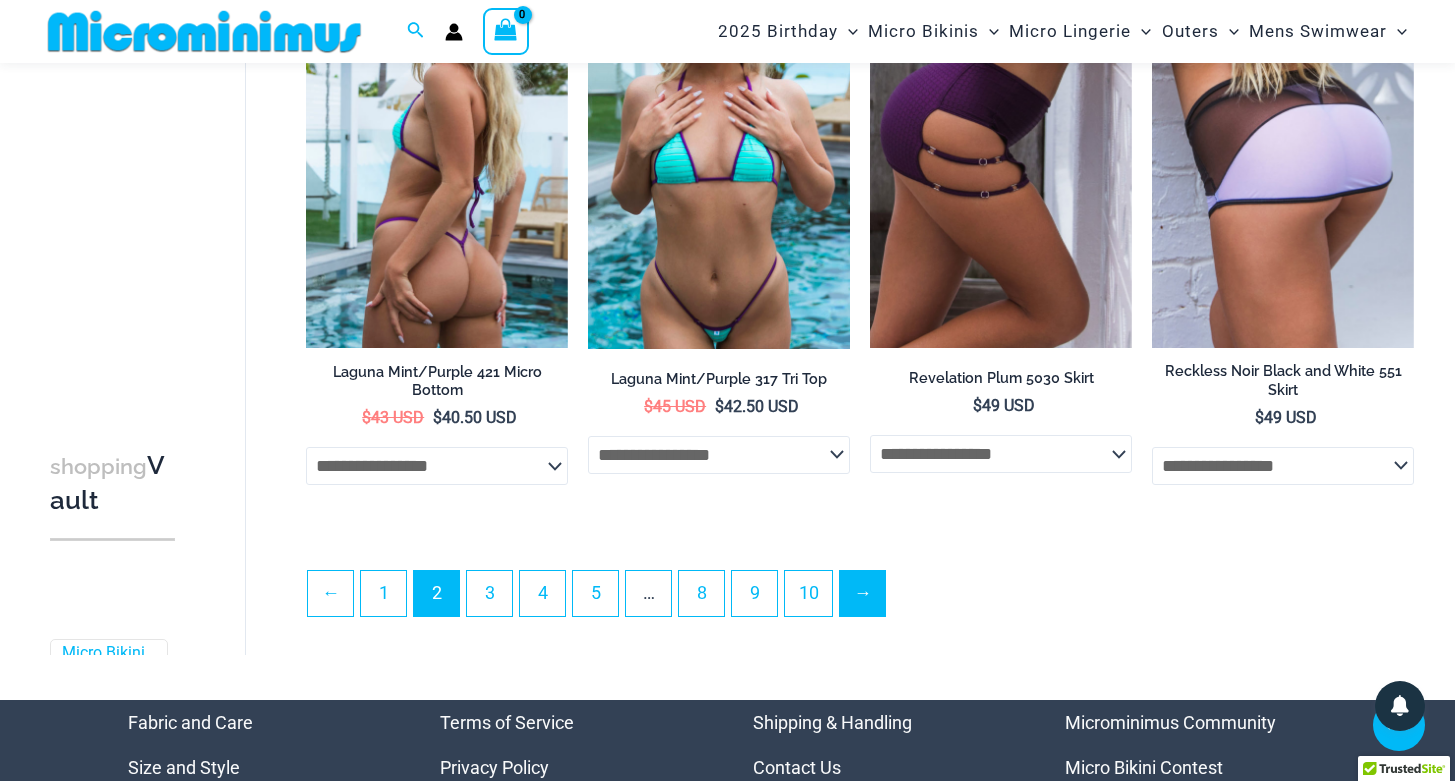 click on "→" at bounding box center (862, 593) 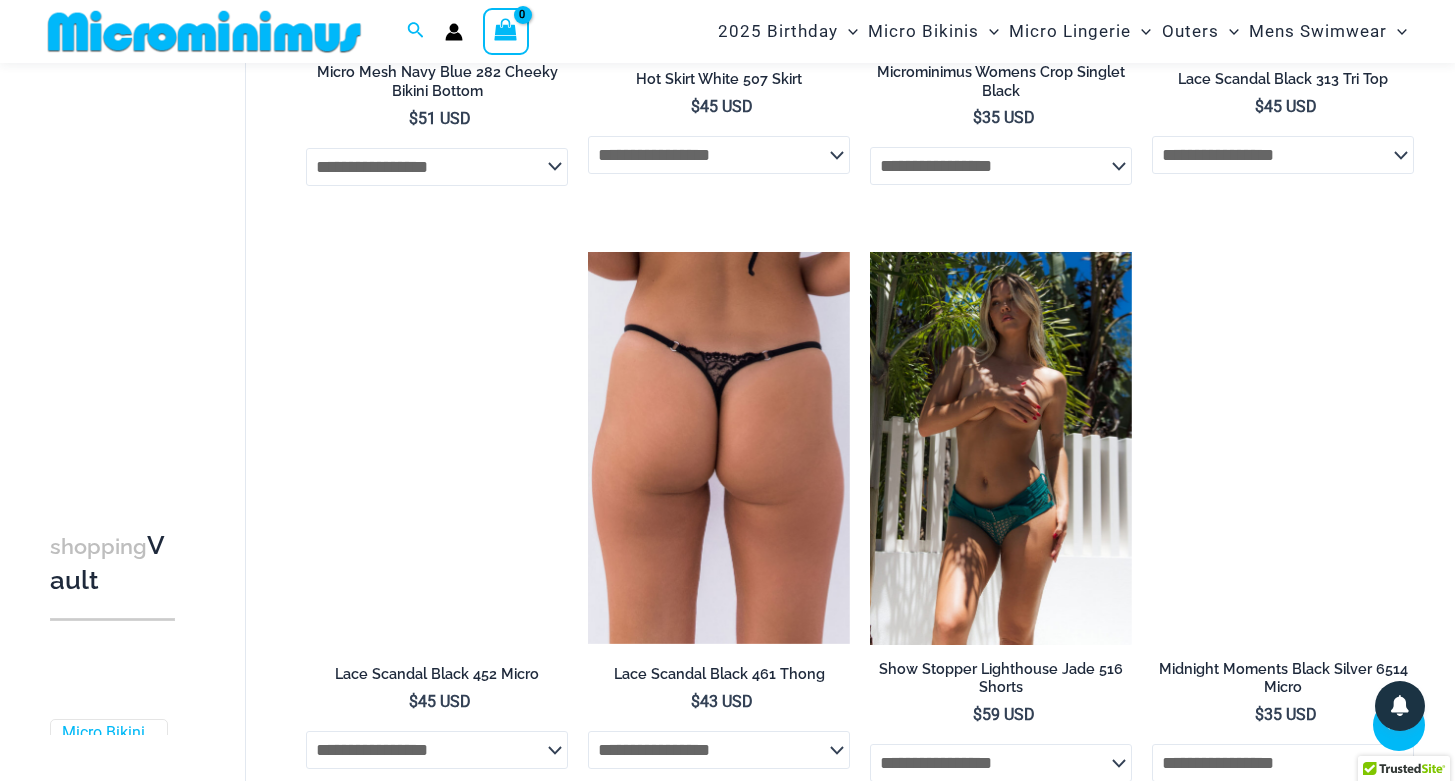 scroll, scrollTop: 1972, scrollLeft: 0, axis: vertical 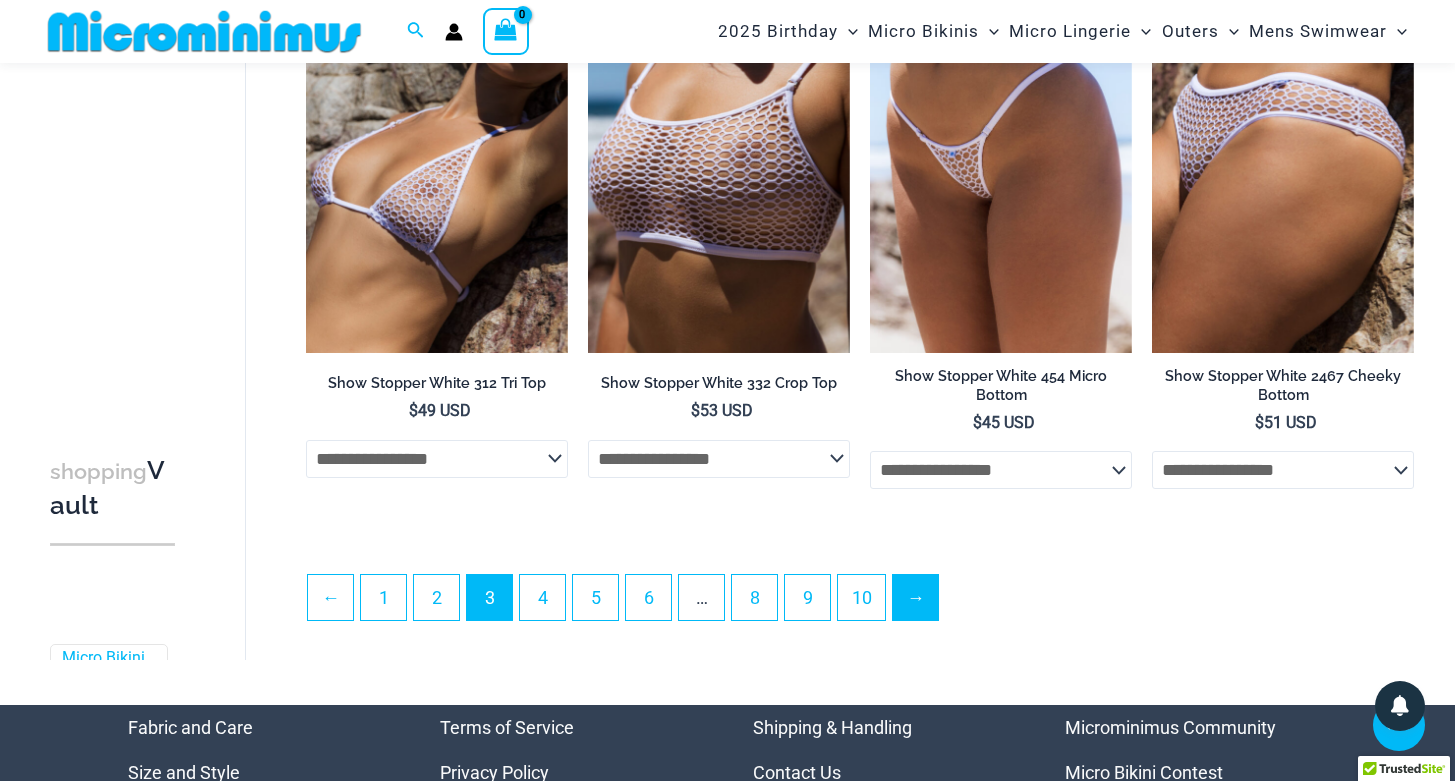 click on "→" at bounding box center (915, 597) 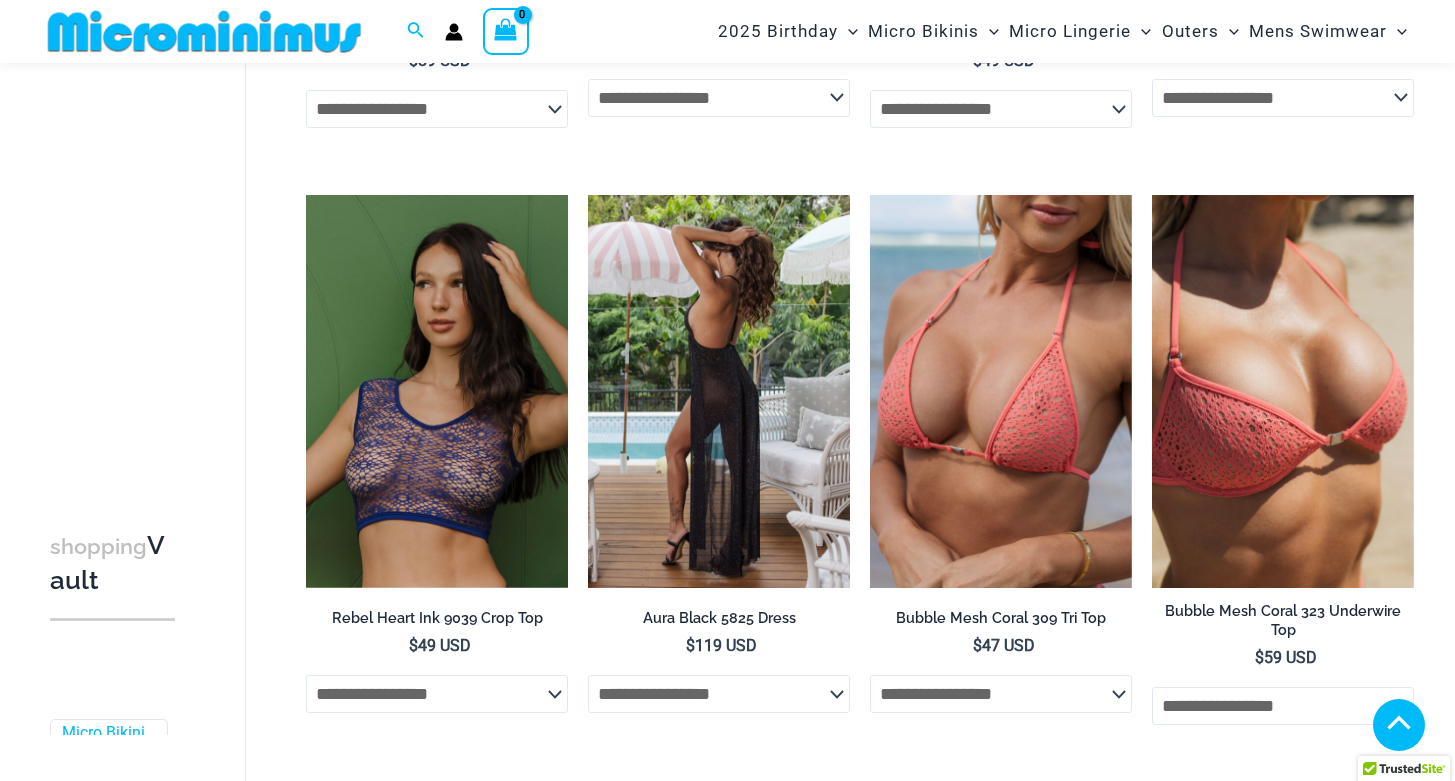 scroll, scrollTop: 801, scrollLeft: 0, axis: vertical 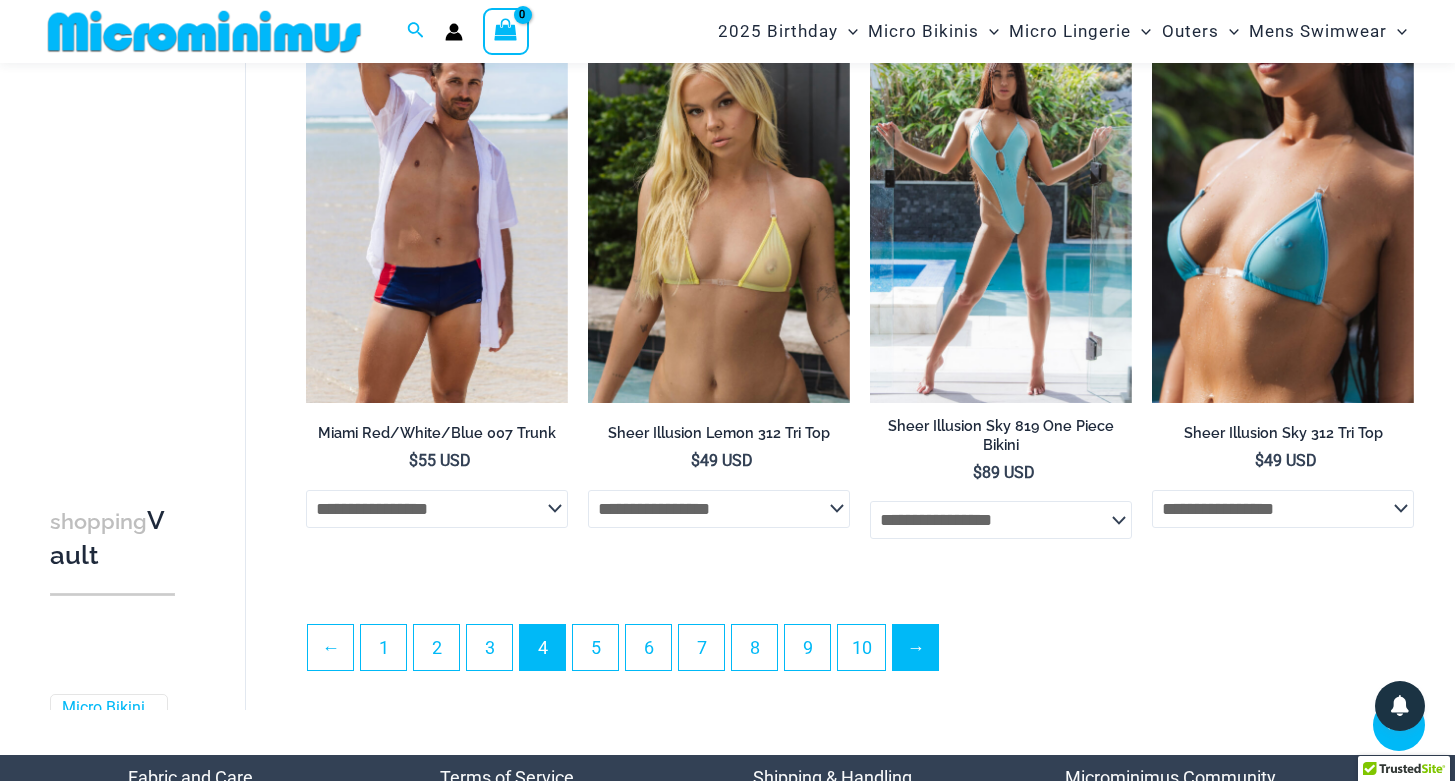click on "→" at bounding box center [915, 647] 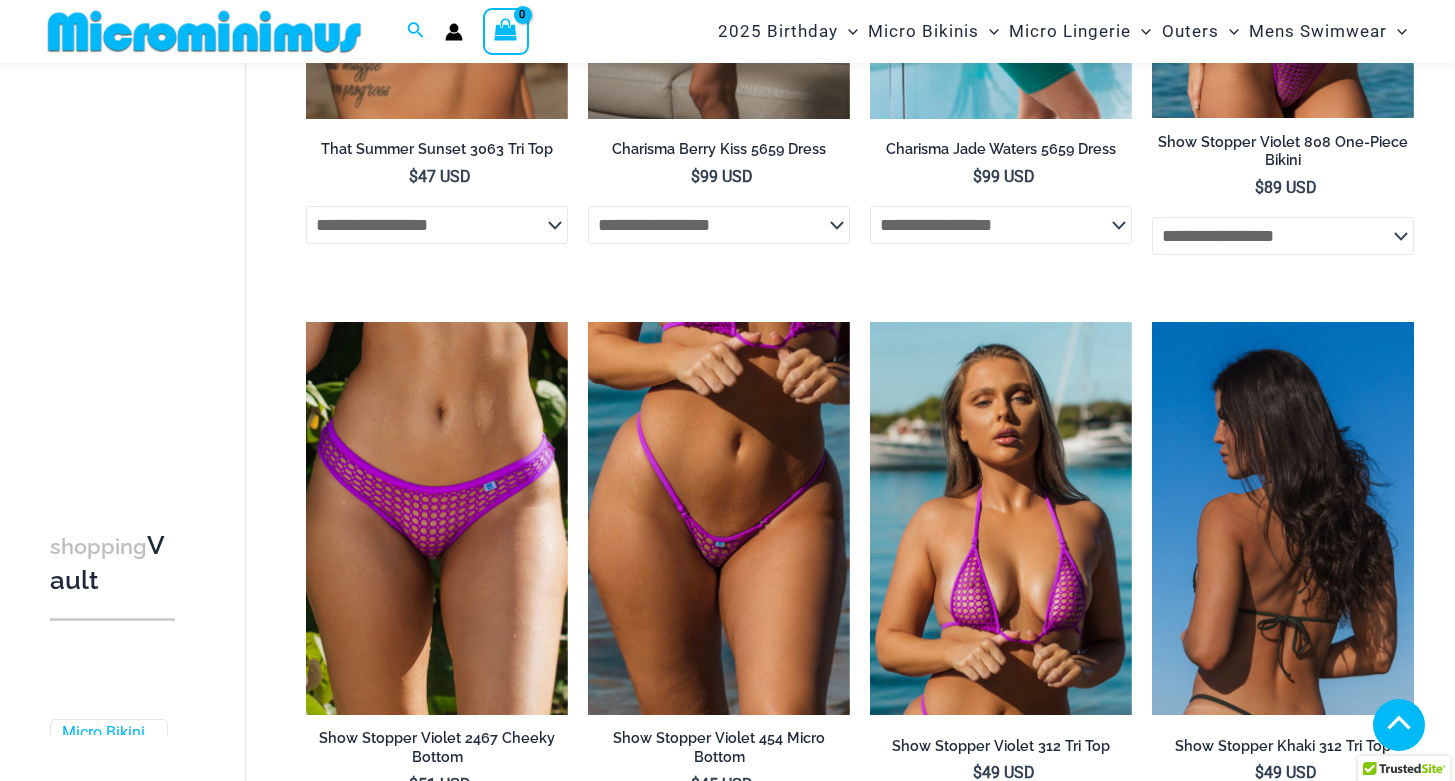 scroll, scrollTop: 1241, scrollLeft: 0, axis: vertical 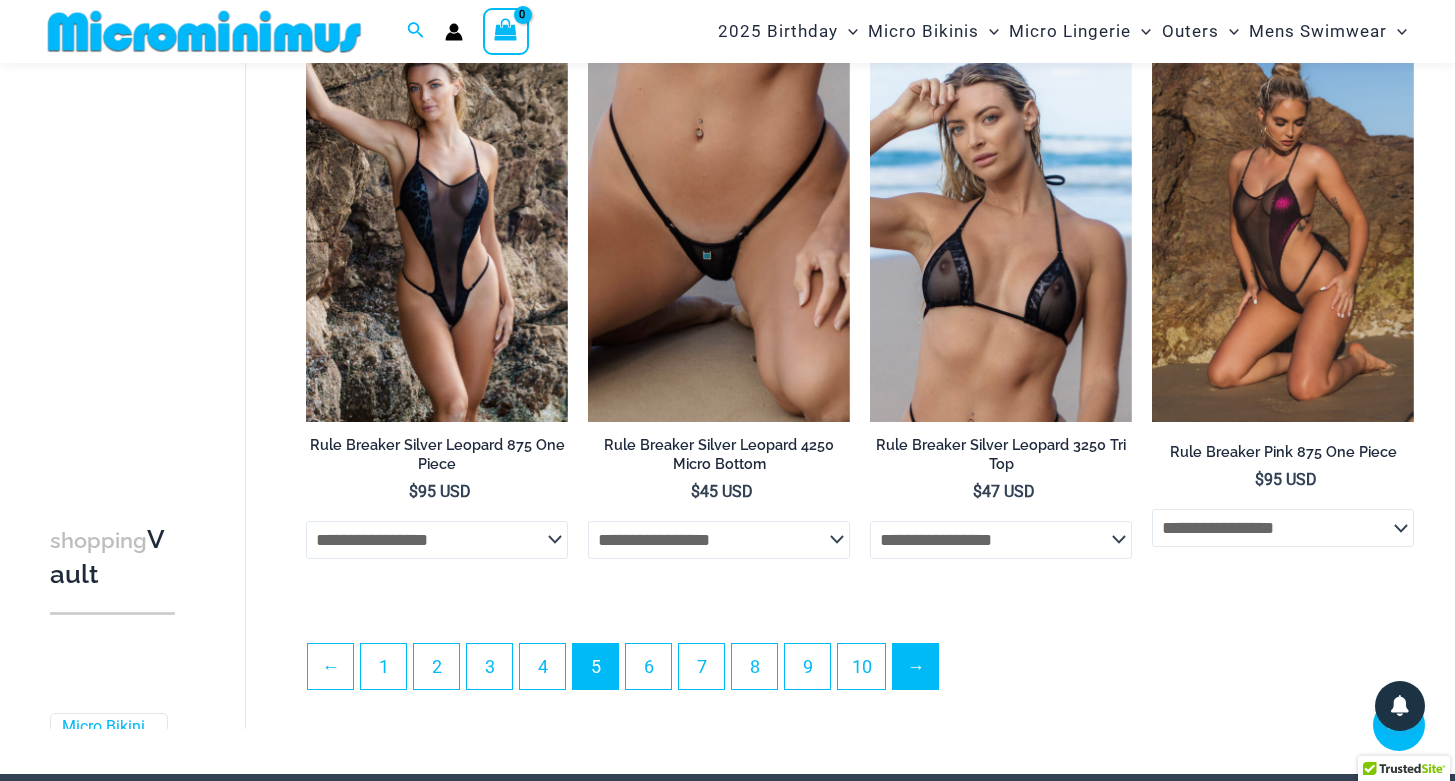 click on "→" at bounding box center (915, 666) 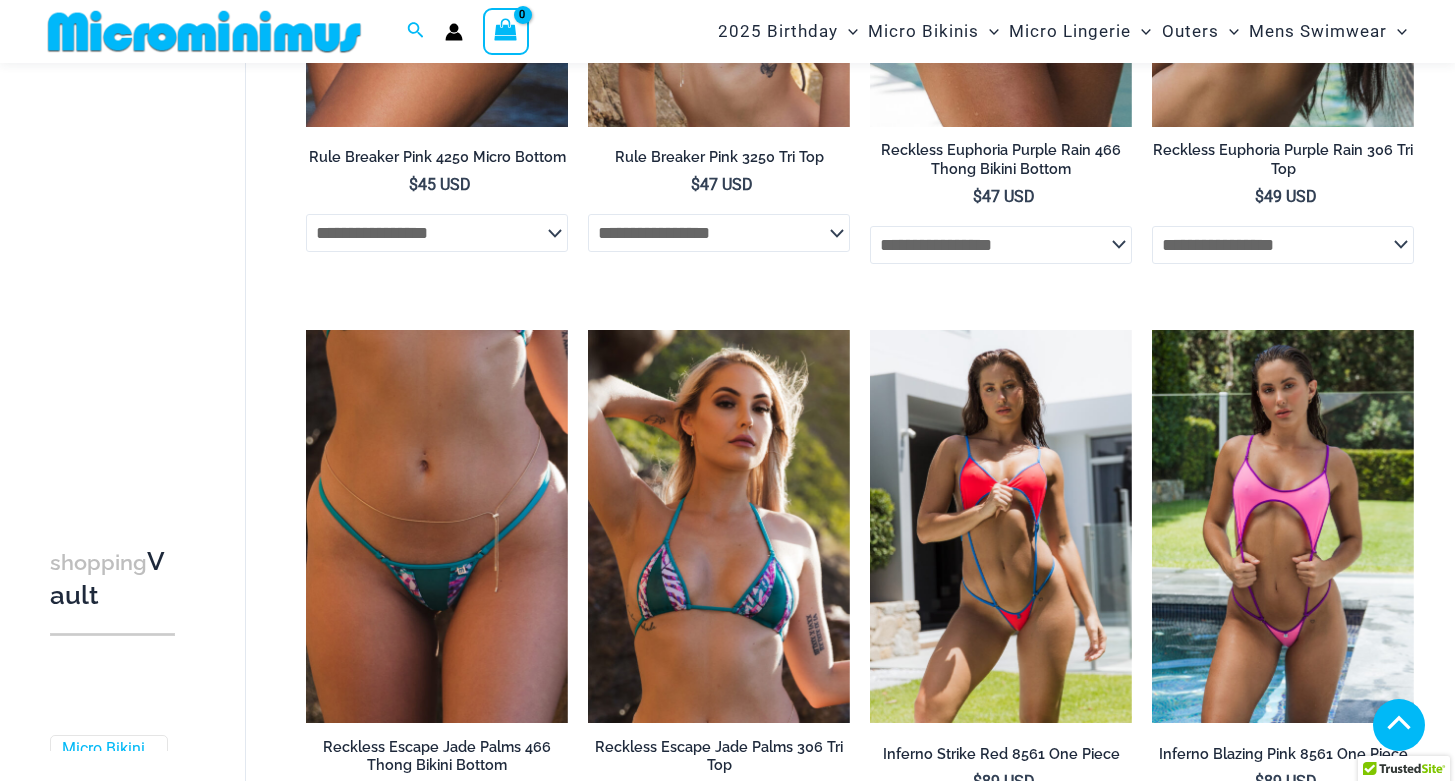 scroll, scrollTop: 679, scrollLeft: 0, axis: vertical 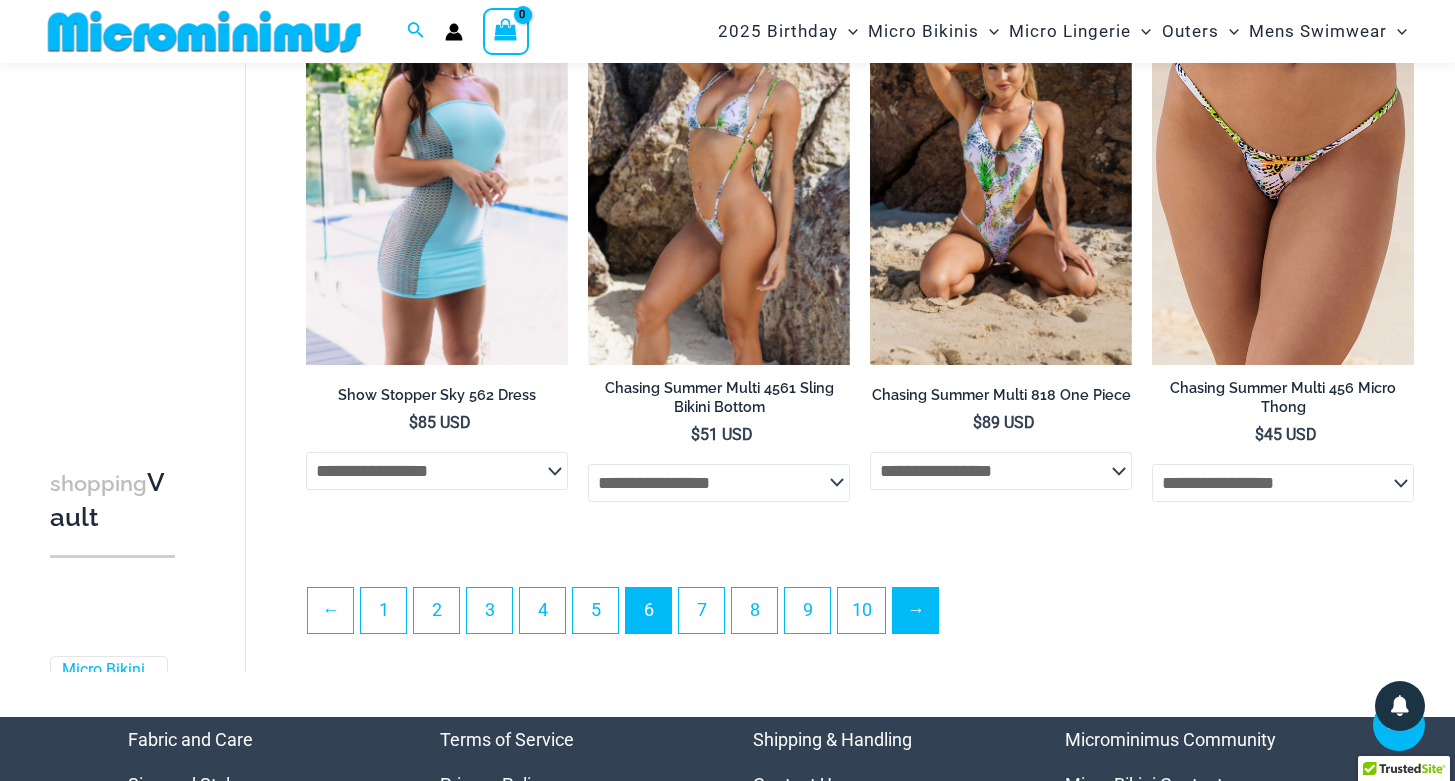click on "→" at bounding box center (915, 610) 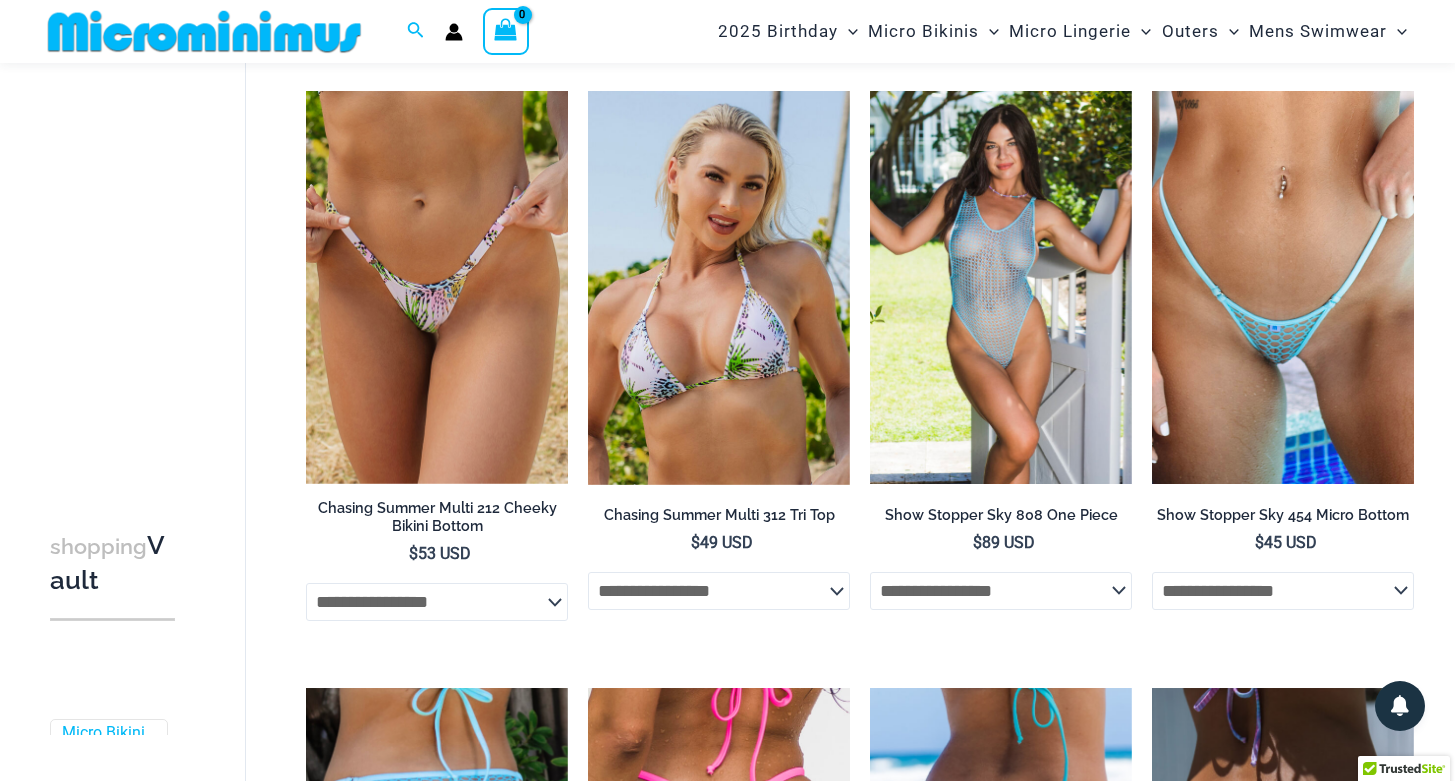 scroll, scrollTop: 126, scrollLeft: 0, axis: vertical 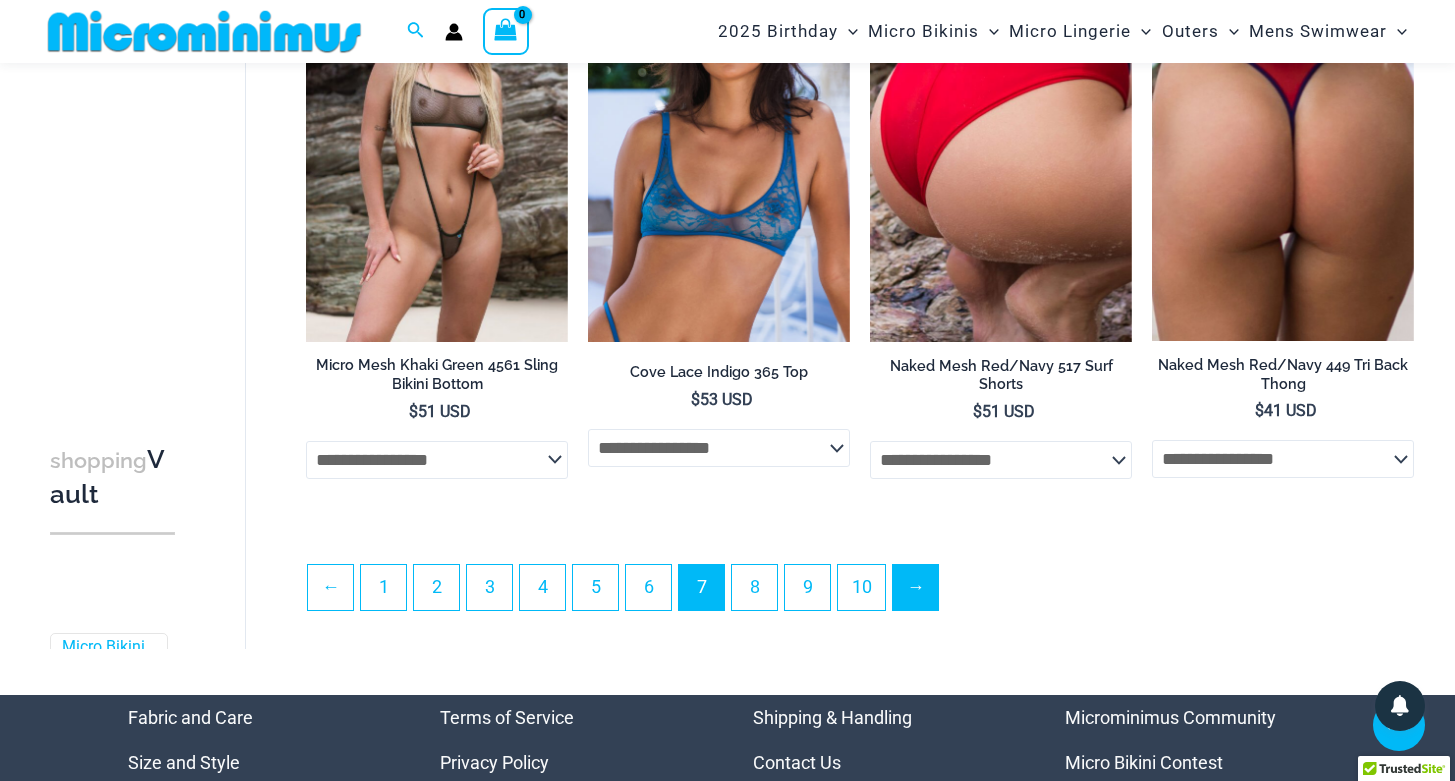 click on "→" at bounding box center (915, 587) 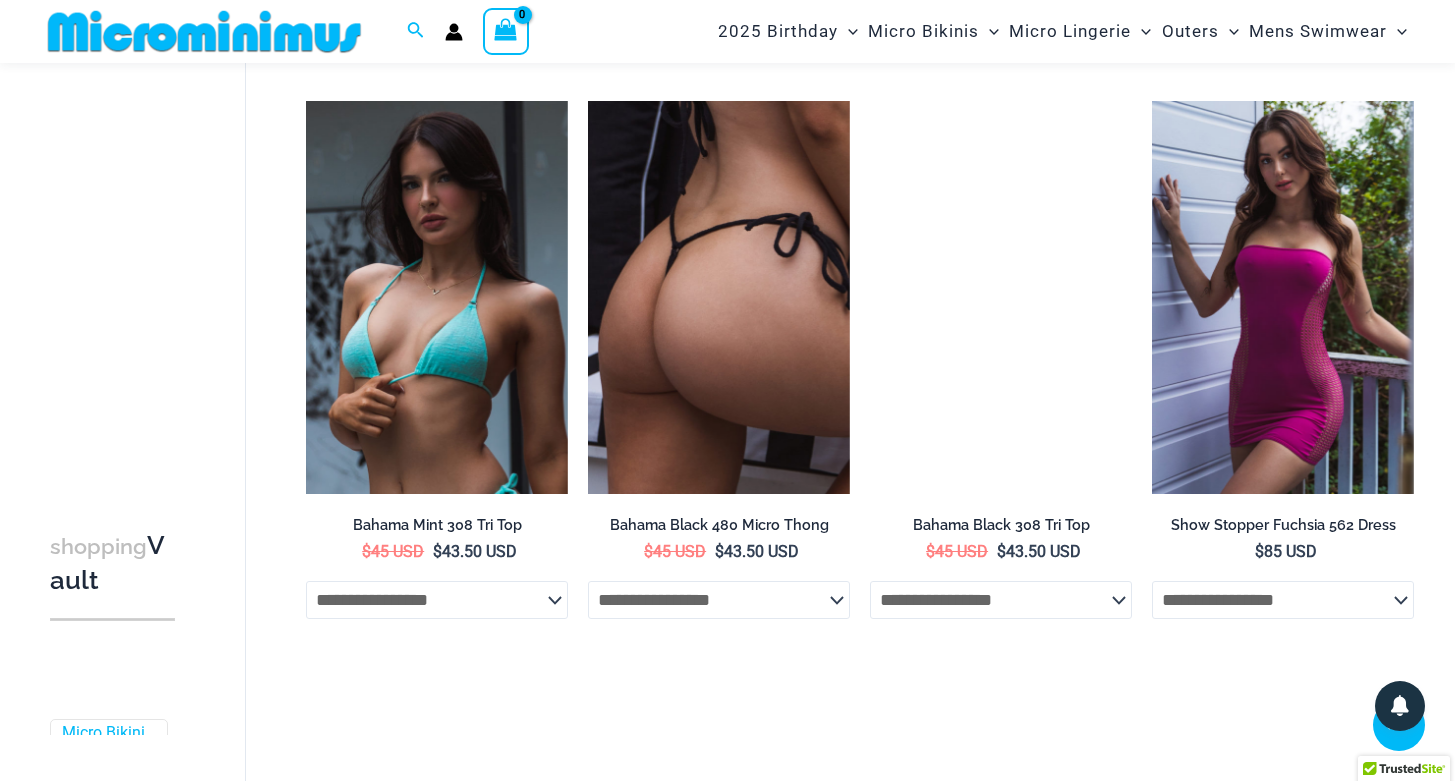 scroll, scrollTop: 2677, scrollLeft: 0, axis: vertical 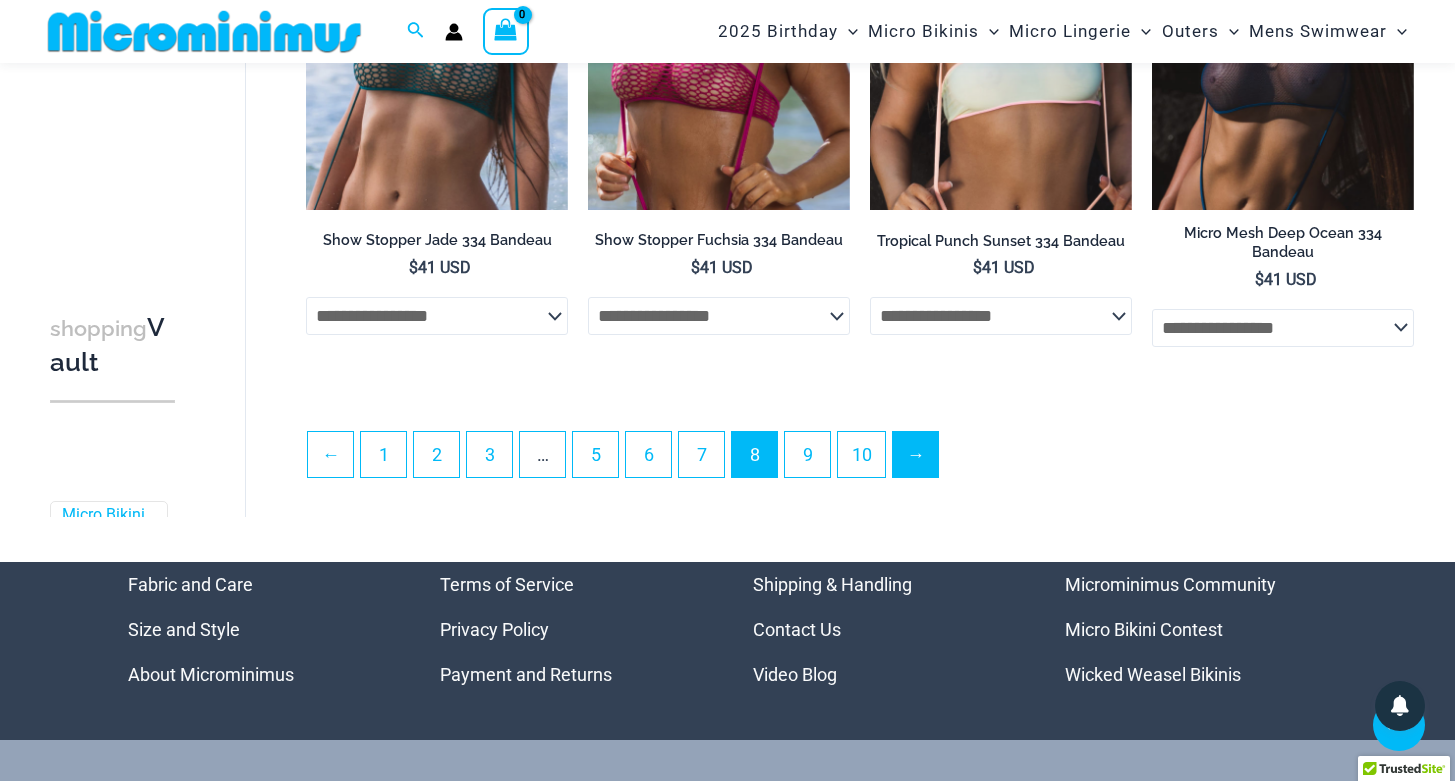 click on "→" at bounding box center [915, 454] 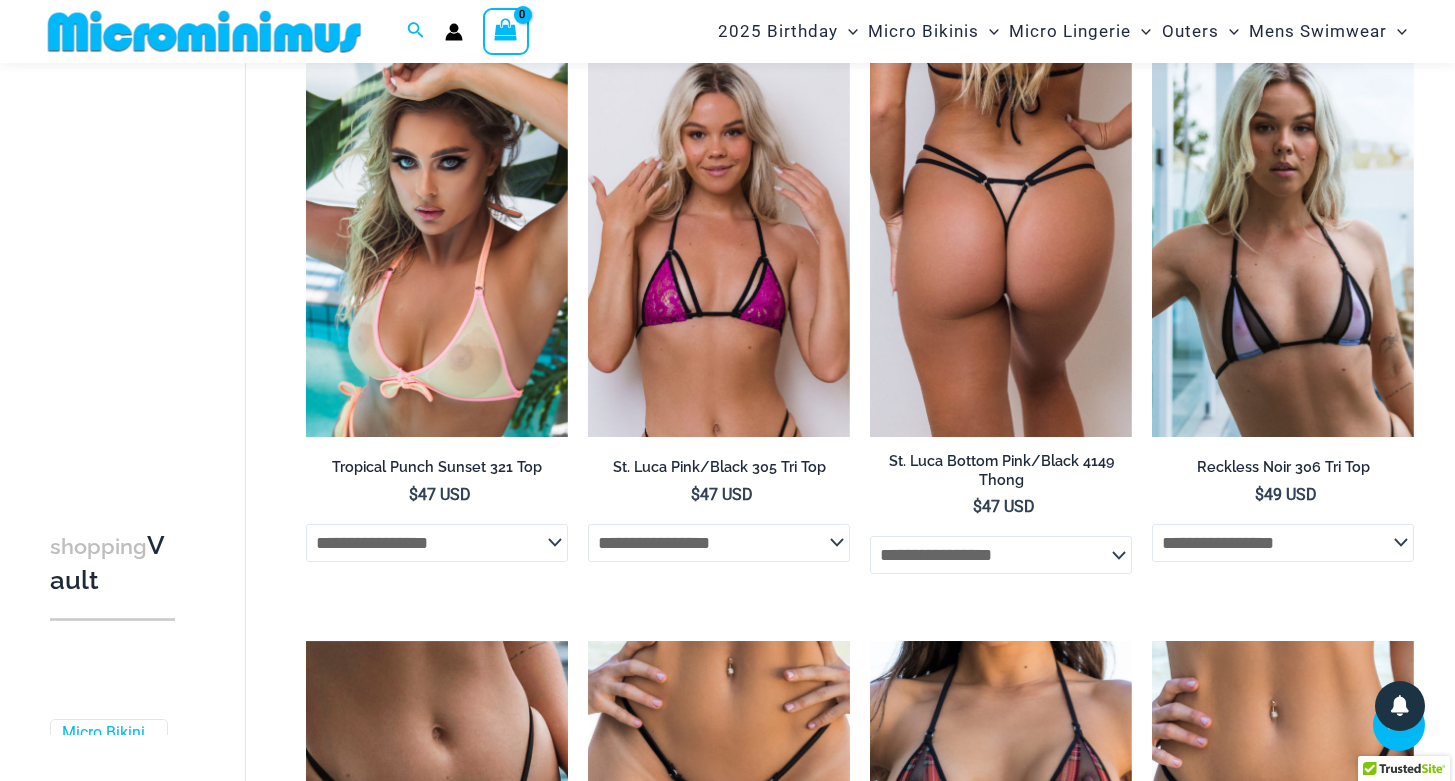 scroll, scrollTop: 2132, scrollLeft: 0, axis: vertical 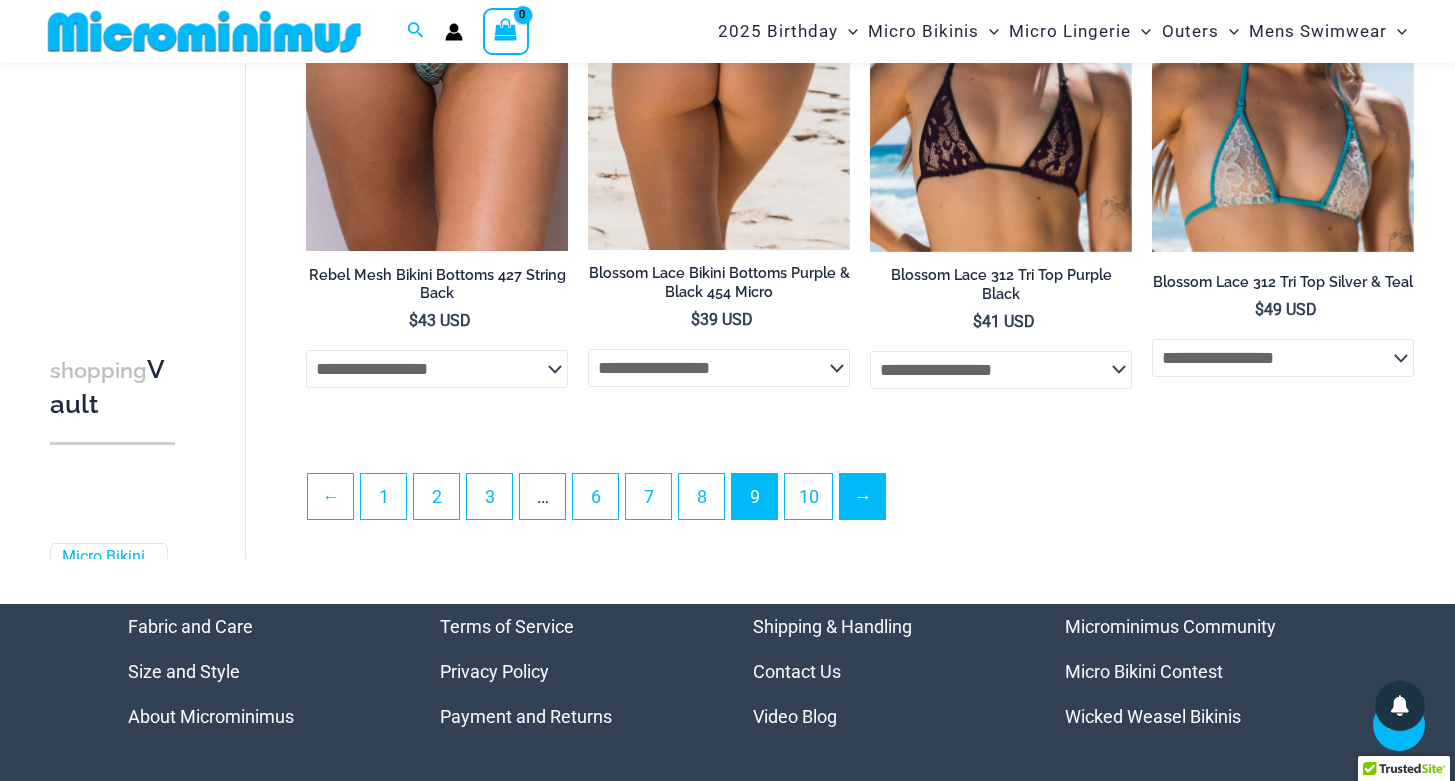 click on "→" at bounding box center [862, 496] 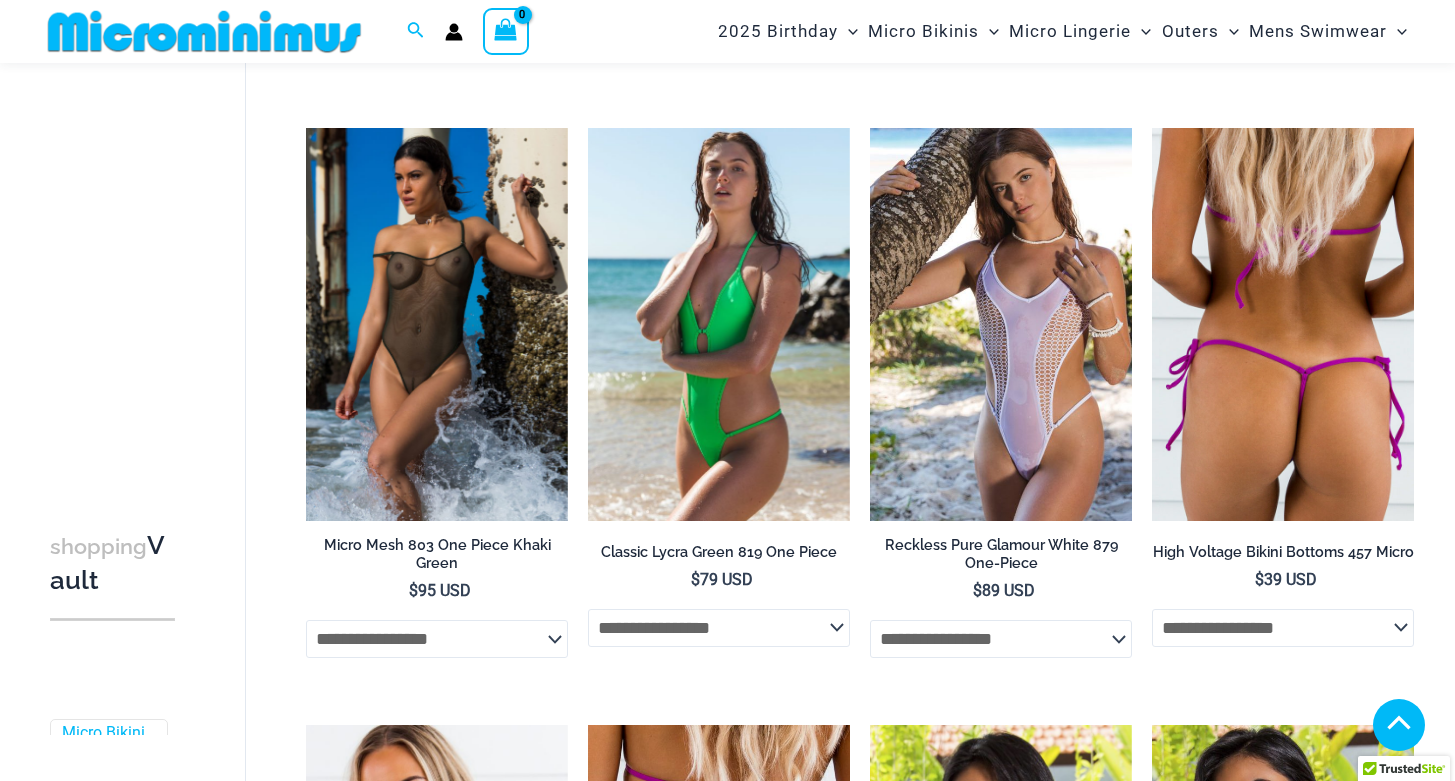 scroll, scrollTop: 862, scrollLeft: 0, axis: vertical 